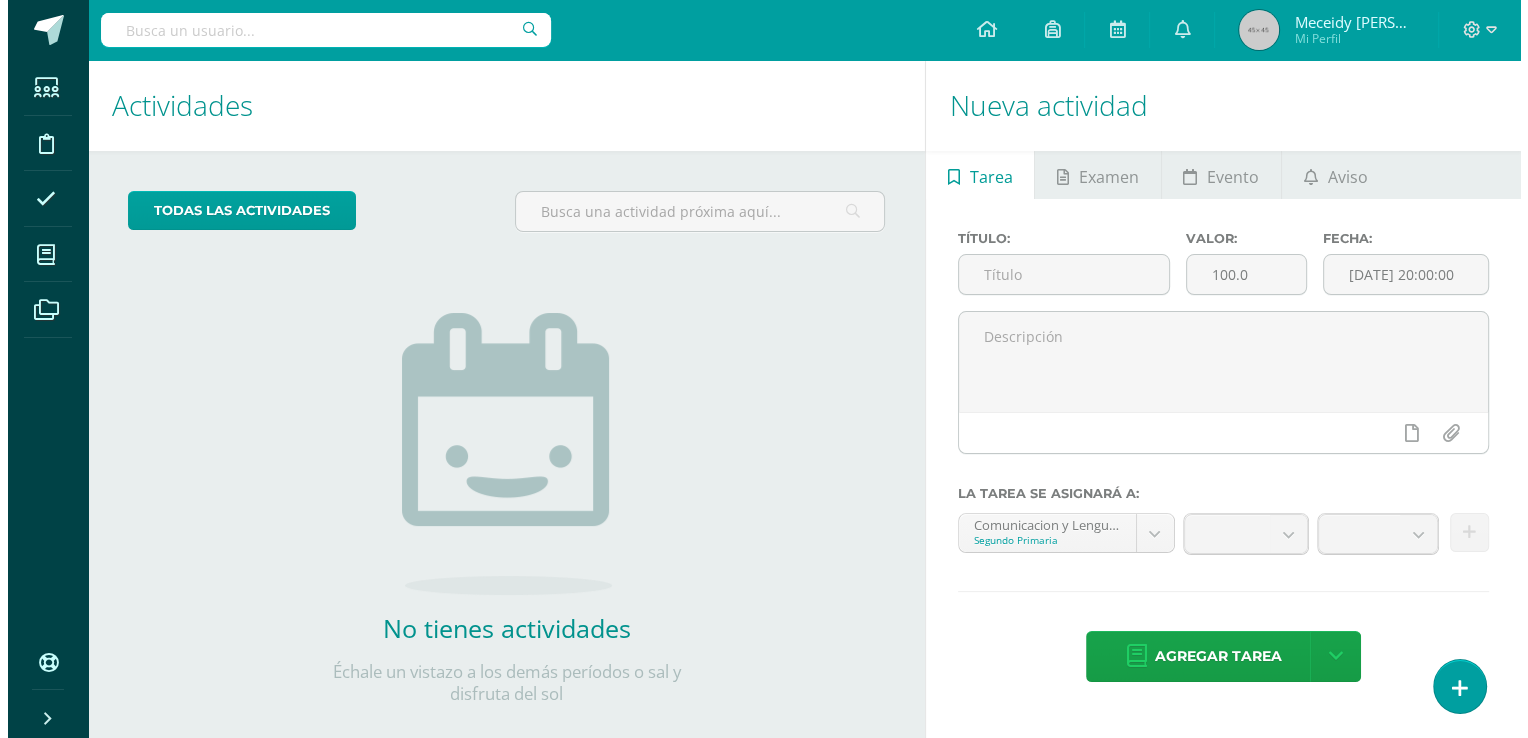 scroll, scrollTop: 0, scrollLeft: 0, axis: both 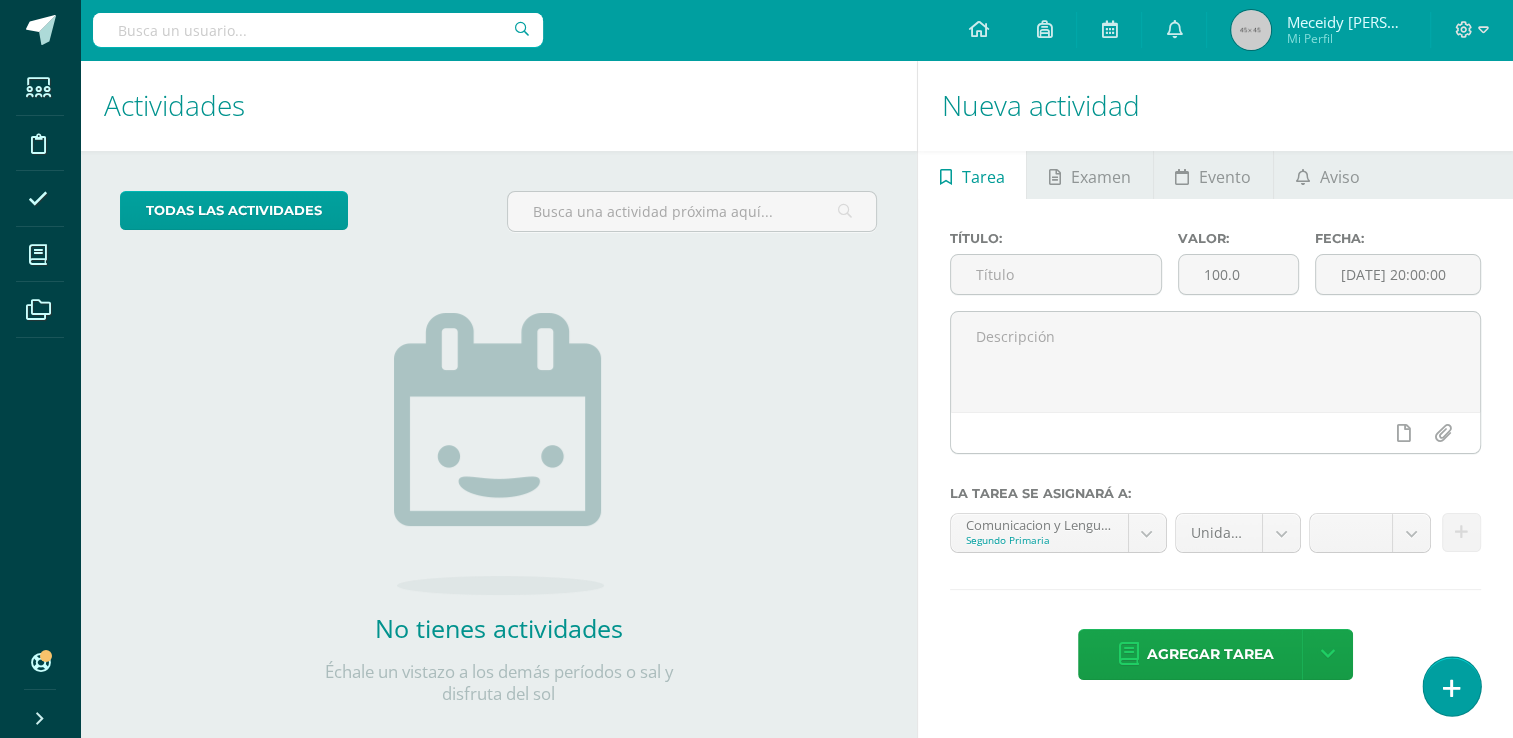 click at bounding box center [1451, 686] 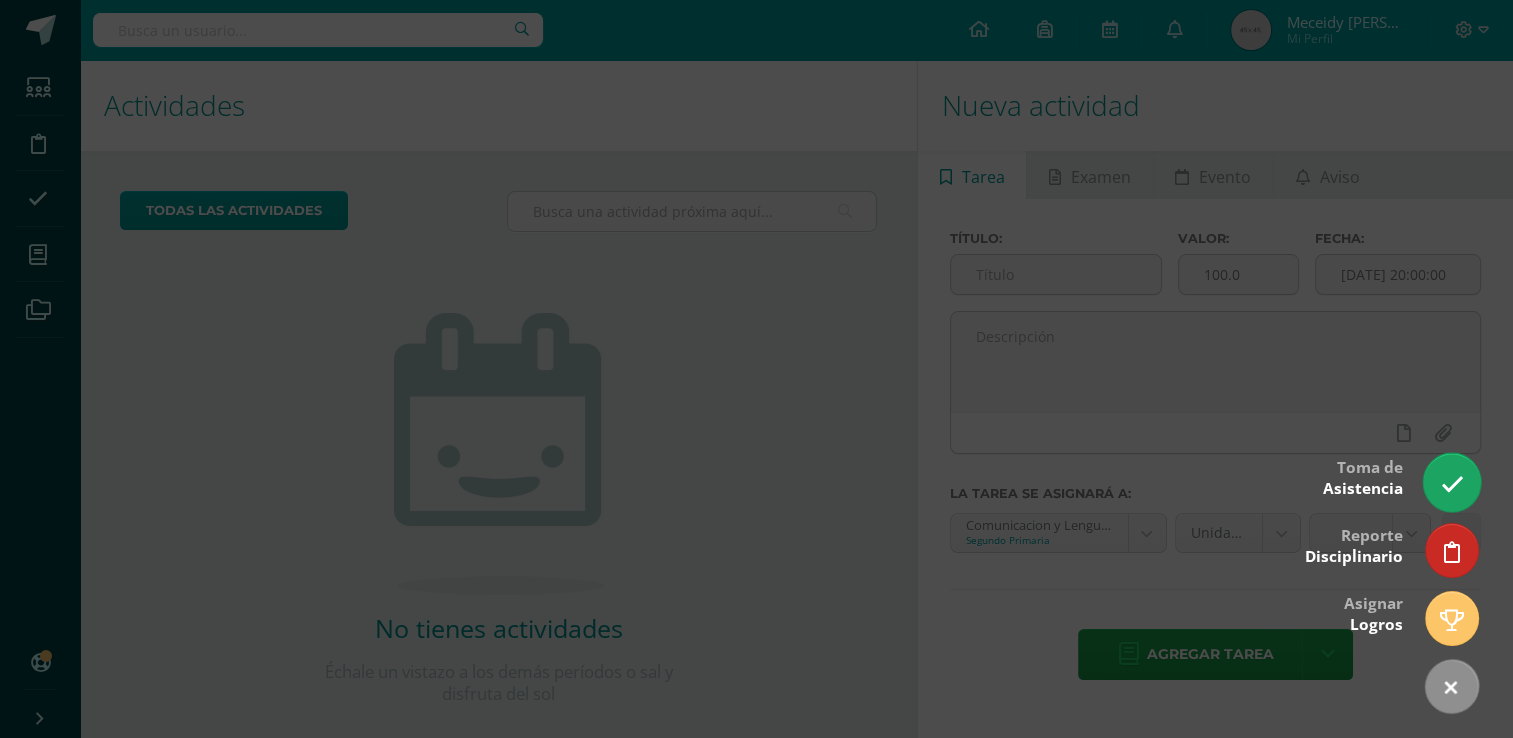 click at bounding box center (1451, 484) 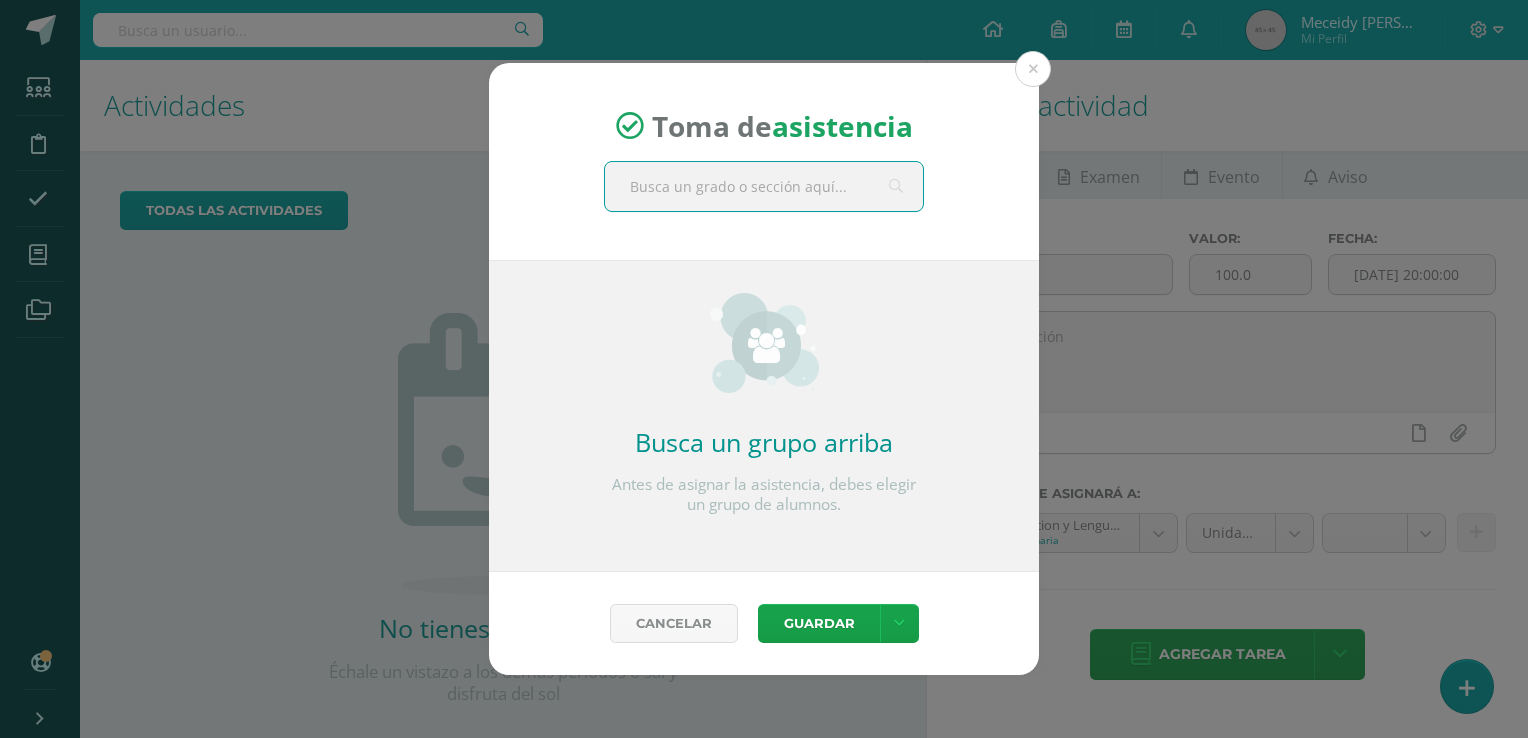 drag, startPoint x: 671, startPoint y: 172, endPoint x: 678, endPoint y: 188, distance: 17.464249 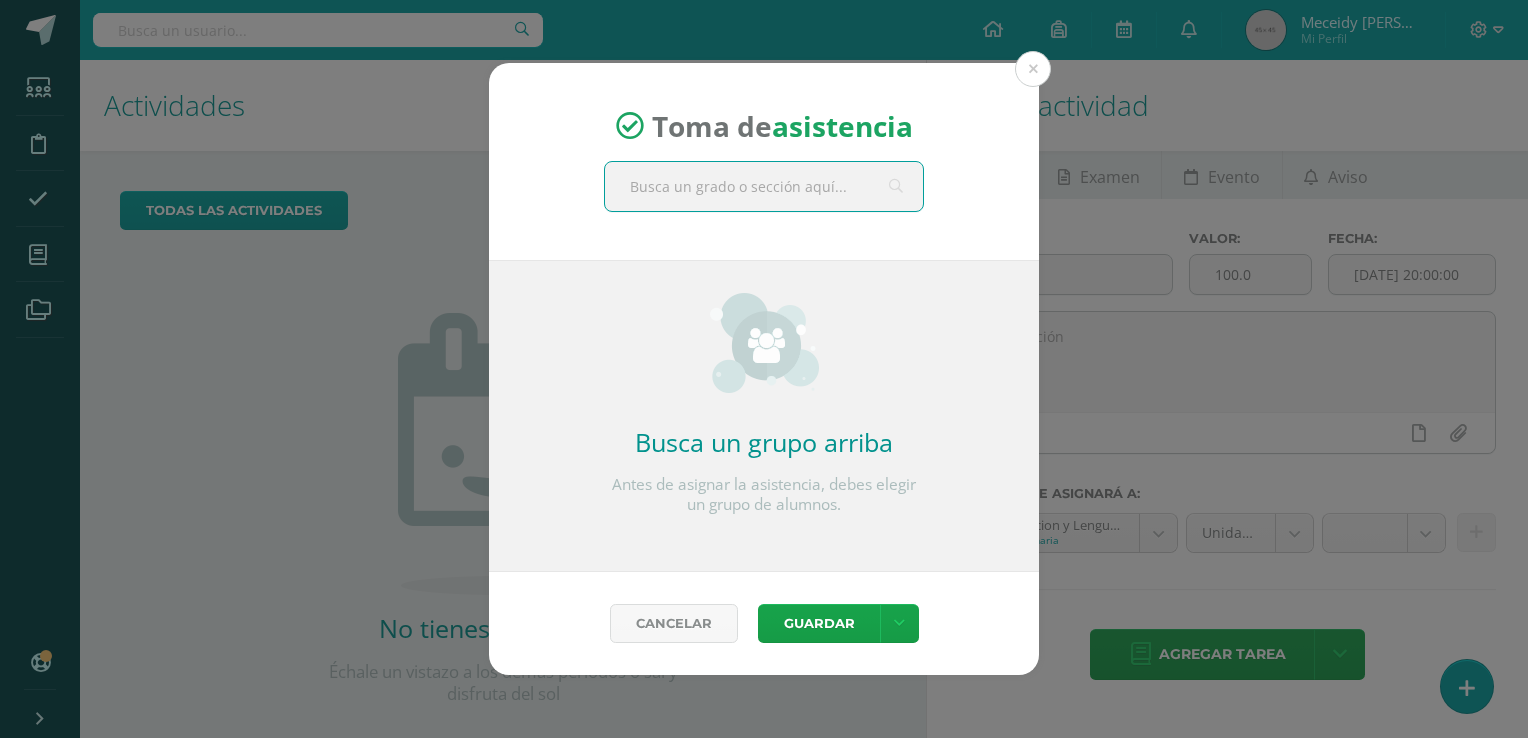 click at bounding box center (764, 186) 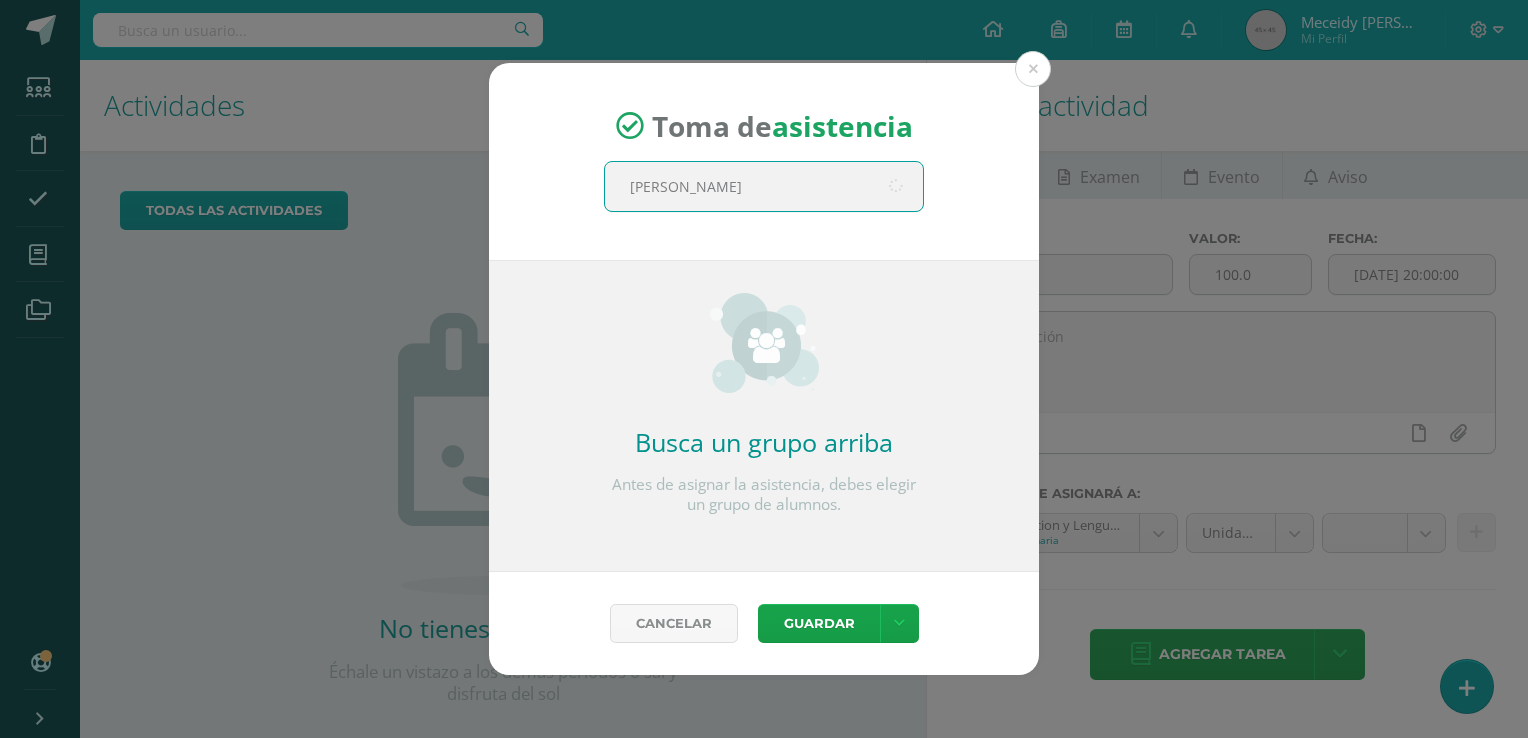type on "quinto" 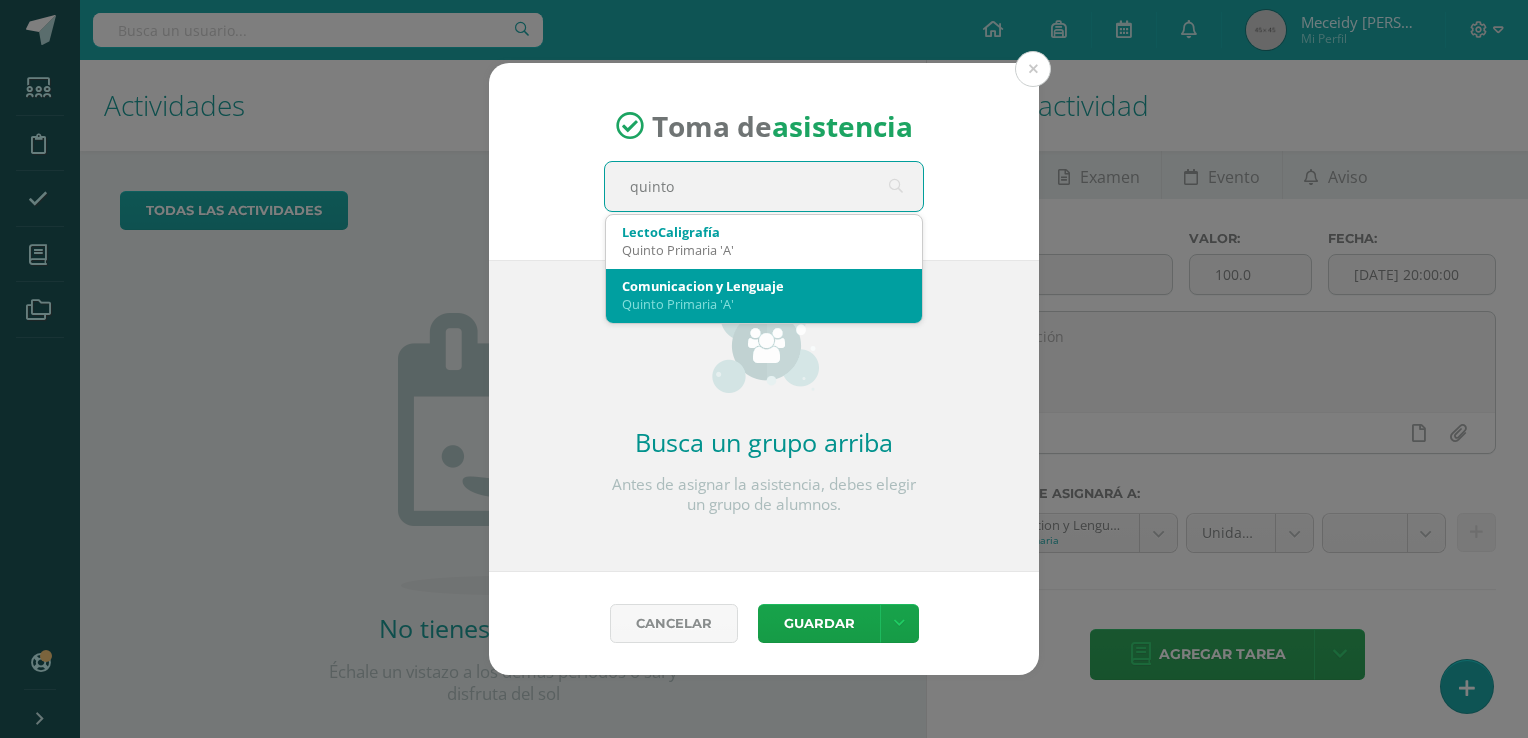 click on "Comunicacion y Lenguaje" at bounding box center (764, 286) 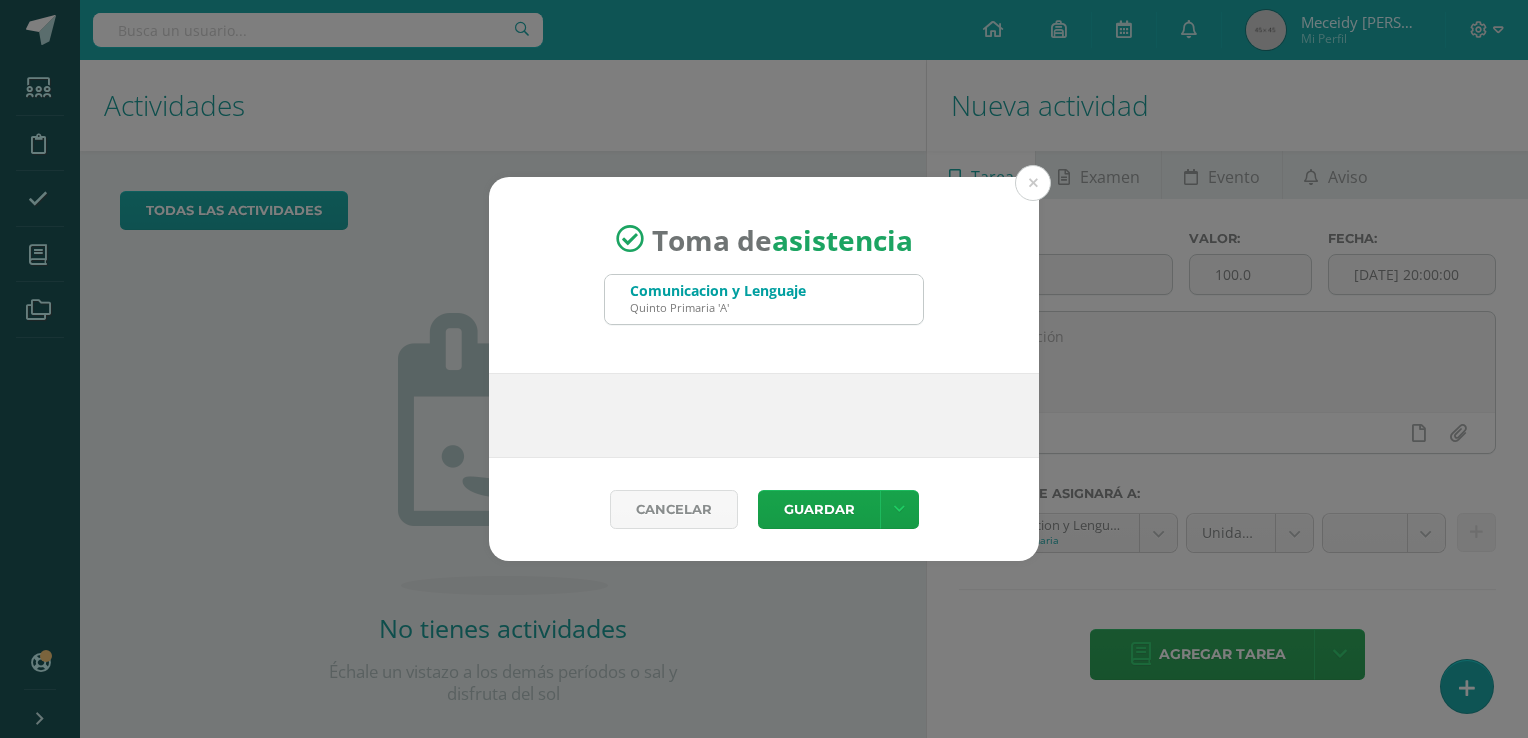 click on "Comunicacion y Lenguaje" at bounding box center (718, 290) 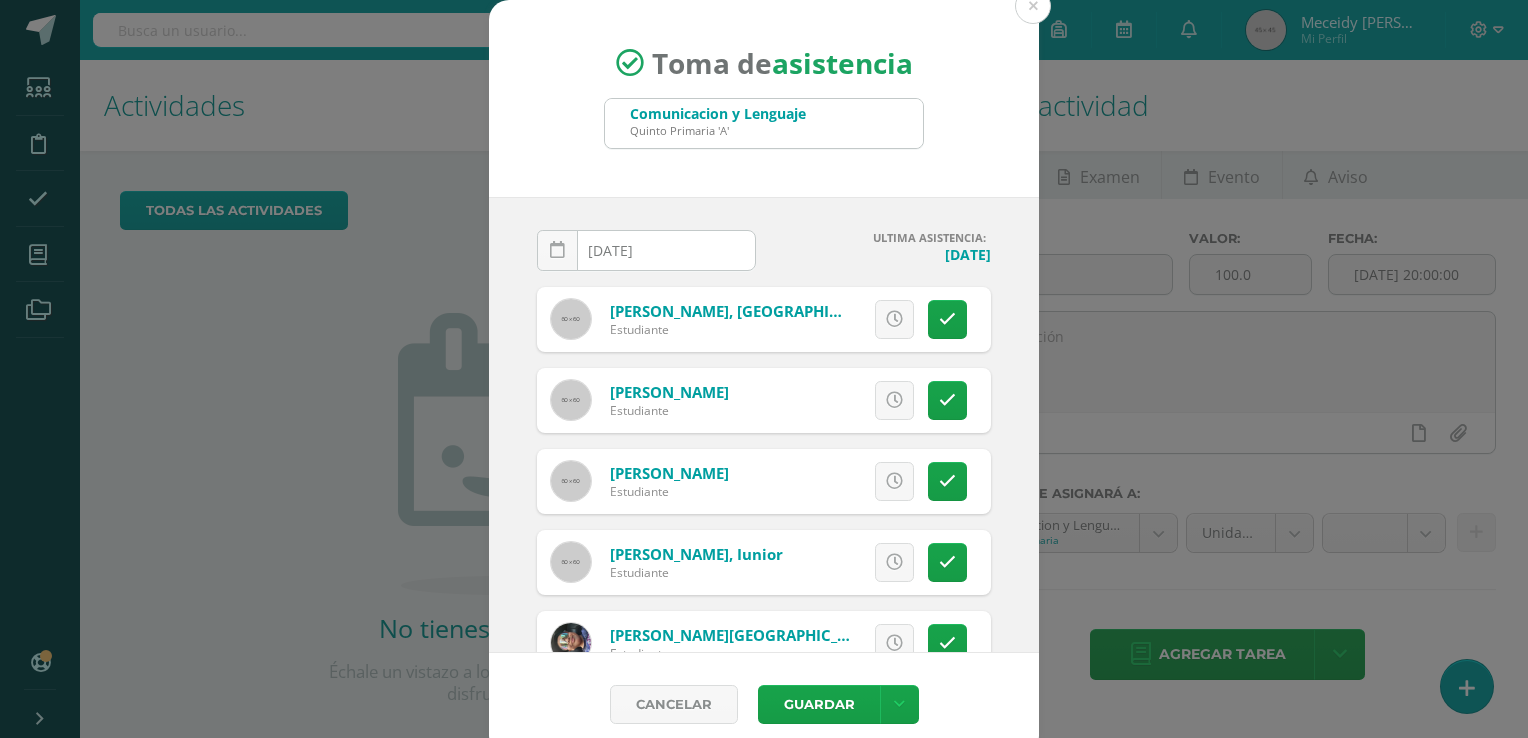 click on "2025-07-10
July, 2025 Mo Tu We Th Fr Sa Su 30 1 2 3 4 5 6 7 8 9 10 11 12 13 14 15 16 17 18 19 20 21 22 23 24 25 26 27 28 29 30 31 1 2 3 4 5 6 7 8 9 10 false Clear date
ULTIMA ASISTENCIA:
Miércoles, 9 de julio
Ya existe toma de asistencia registrada para el  Jueves, 10 de julio  para los estudiantes de  Comunicacion y Lenguaje Quinto Primaria 'A' .
Arriola, Santiago
Estudiante" at bounding box center [764, 425] 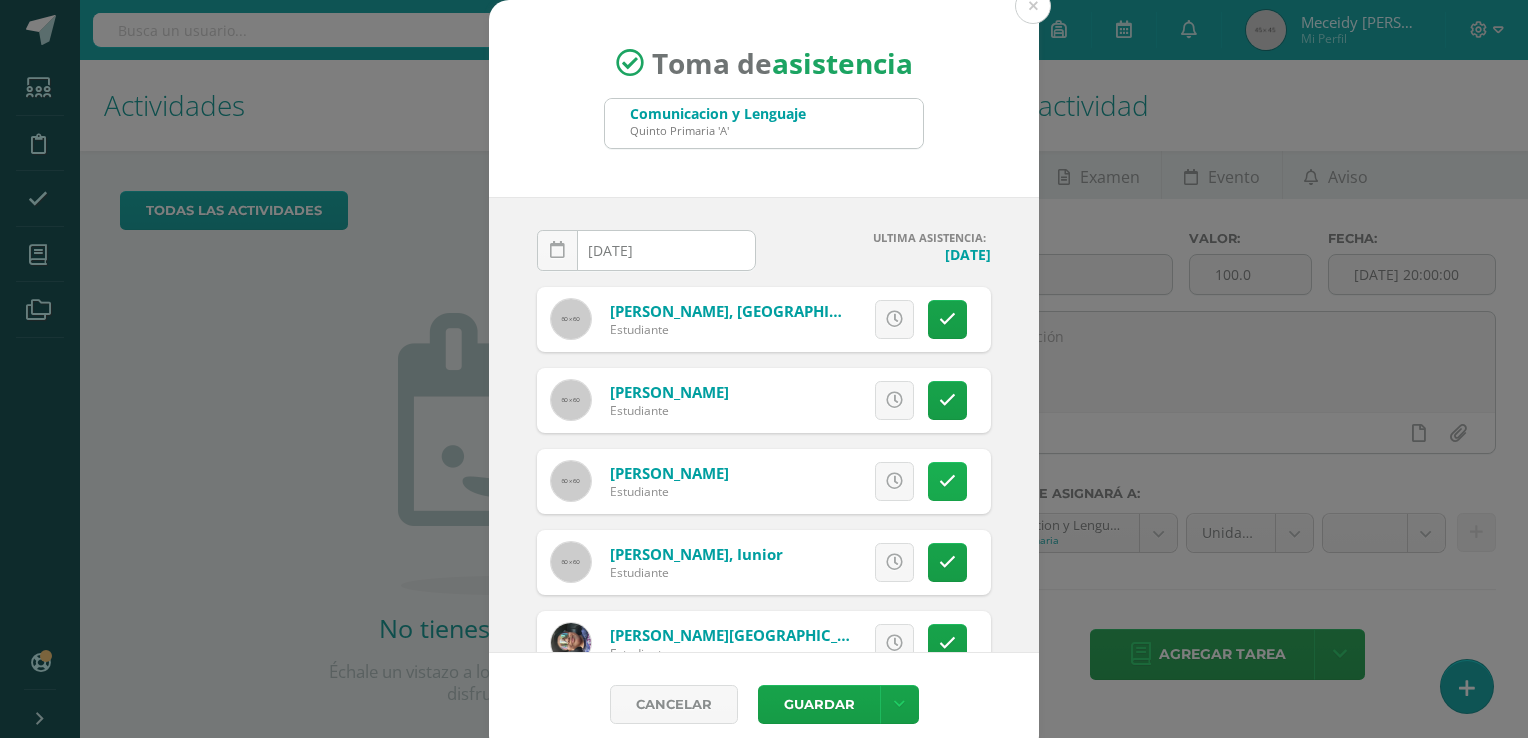 click at bounding box center (947, 481) 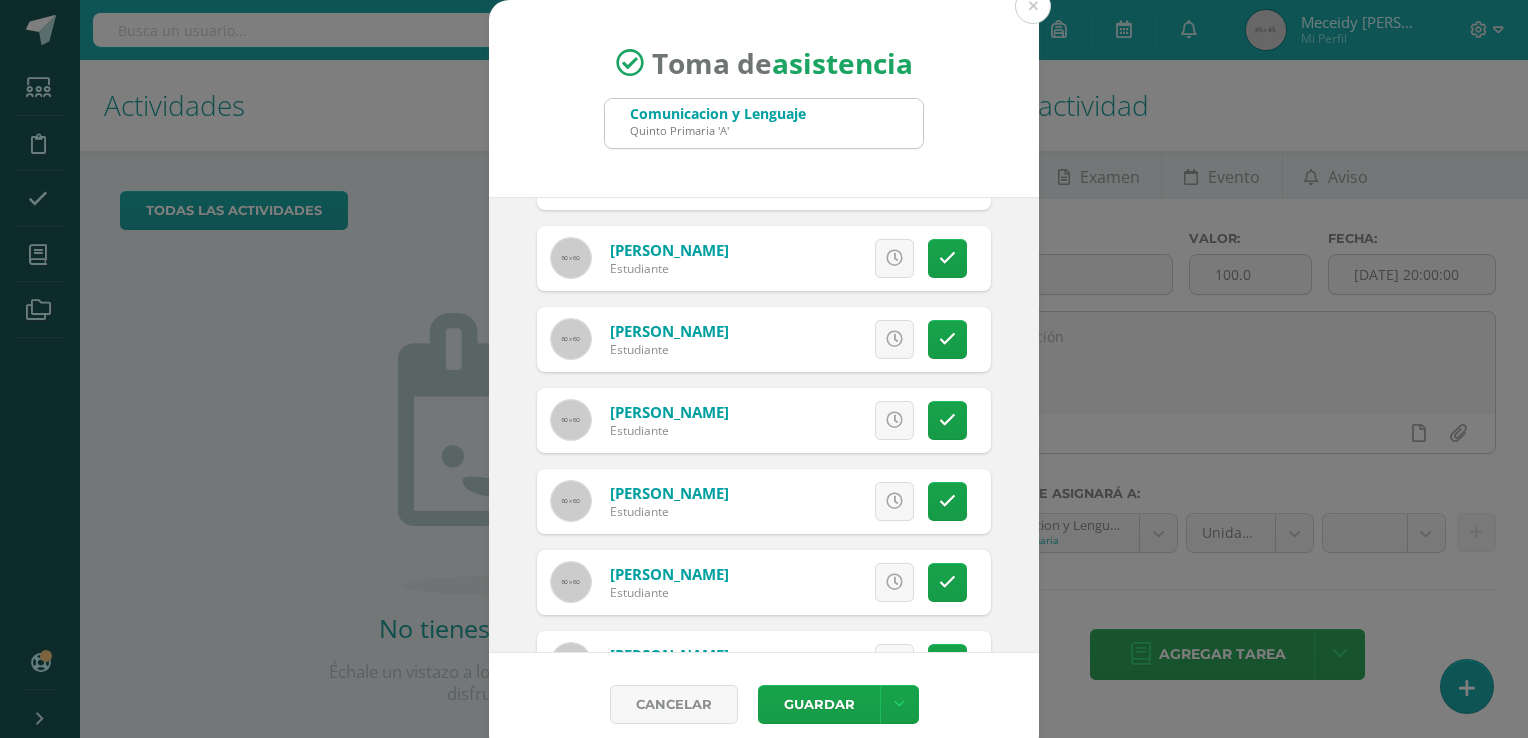 scroll, scrollTop: 621, scrollLeft: 0, axis: vertical 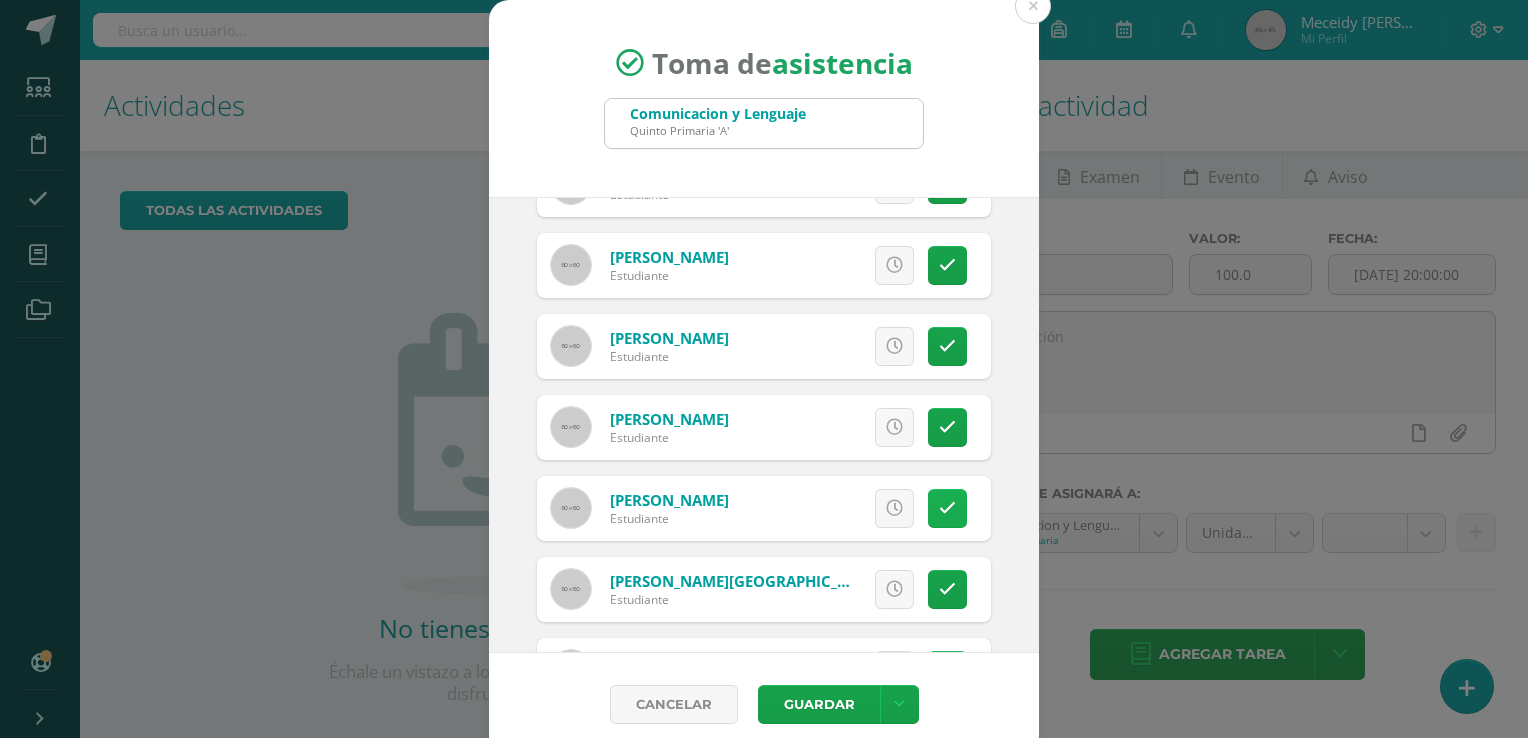 click at bounding box center [947, 508] 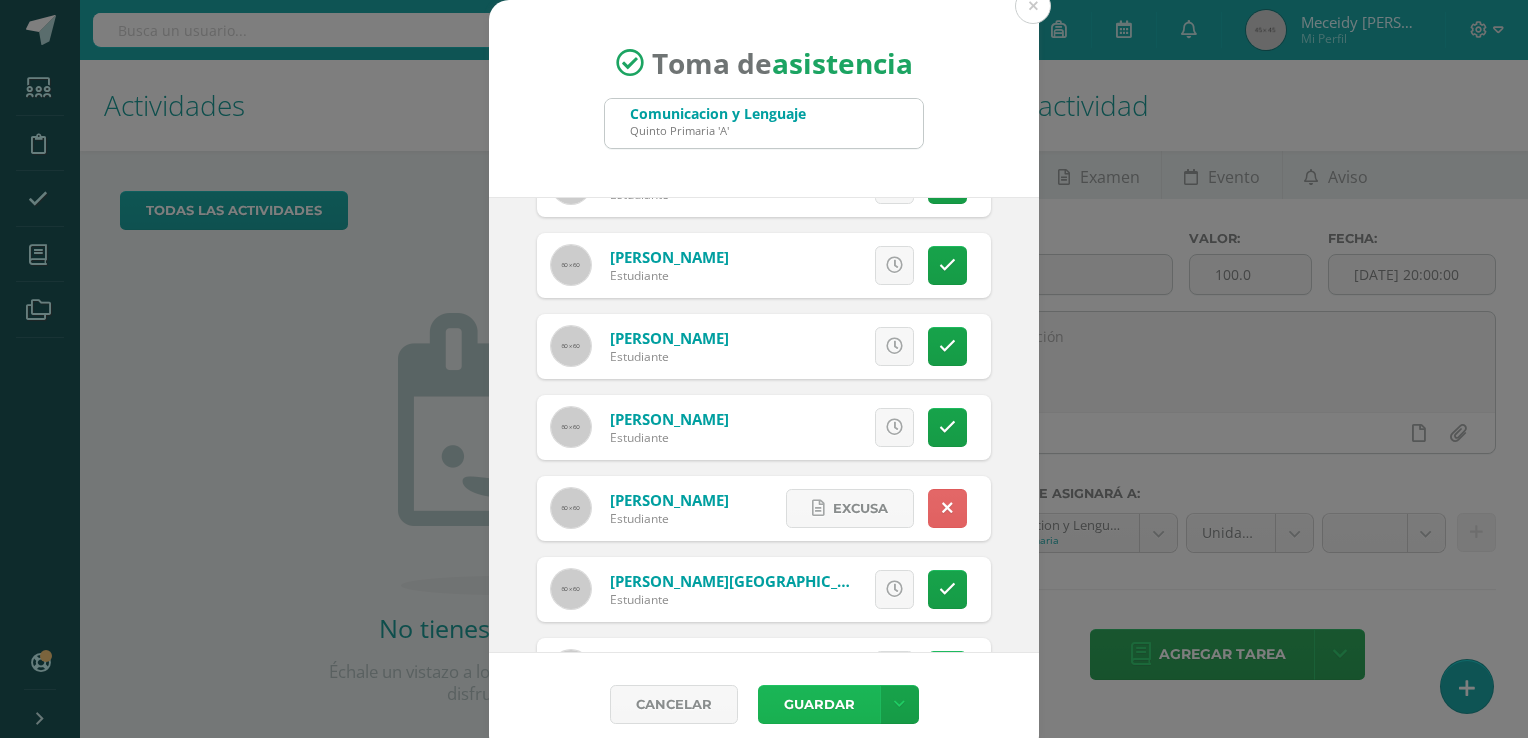 click on "Guardar" at bounding box center [819, 704] 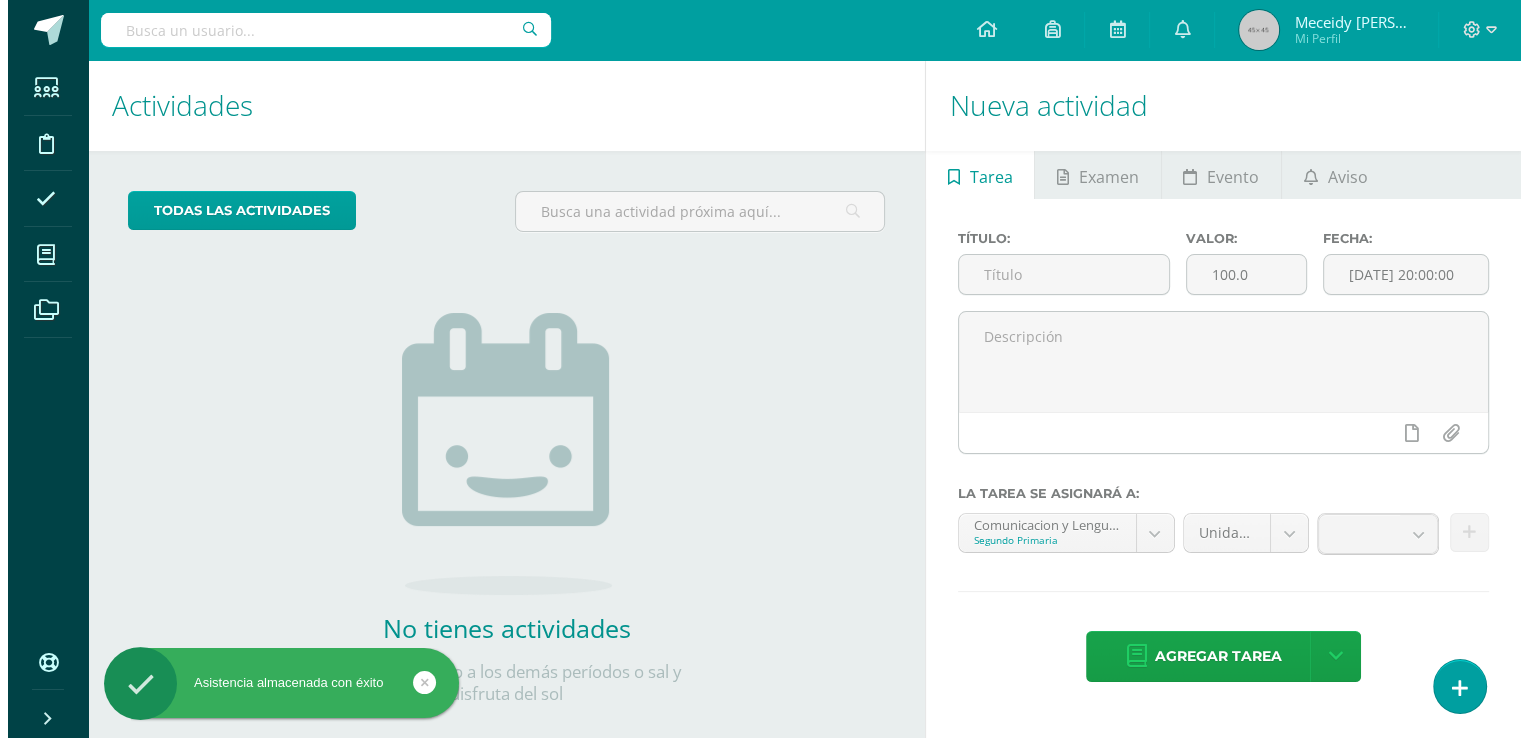 scroll, scrollTop: 0, scrollLeft: 0, axis: both 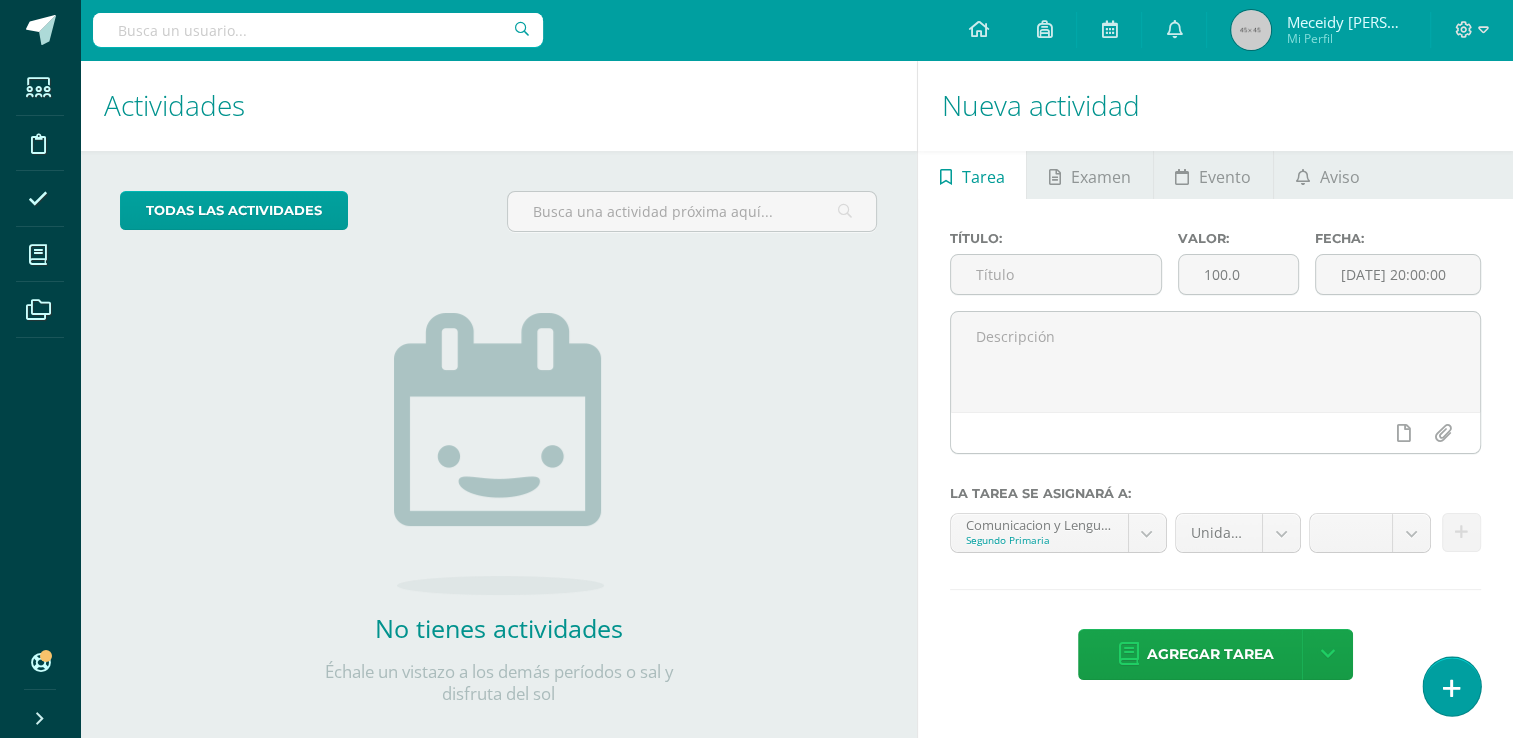 click at bounding box center (1452, 688) 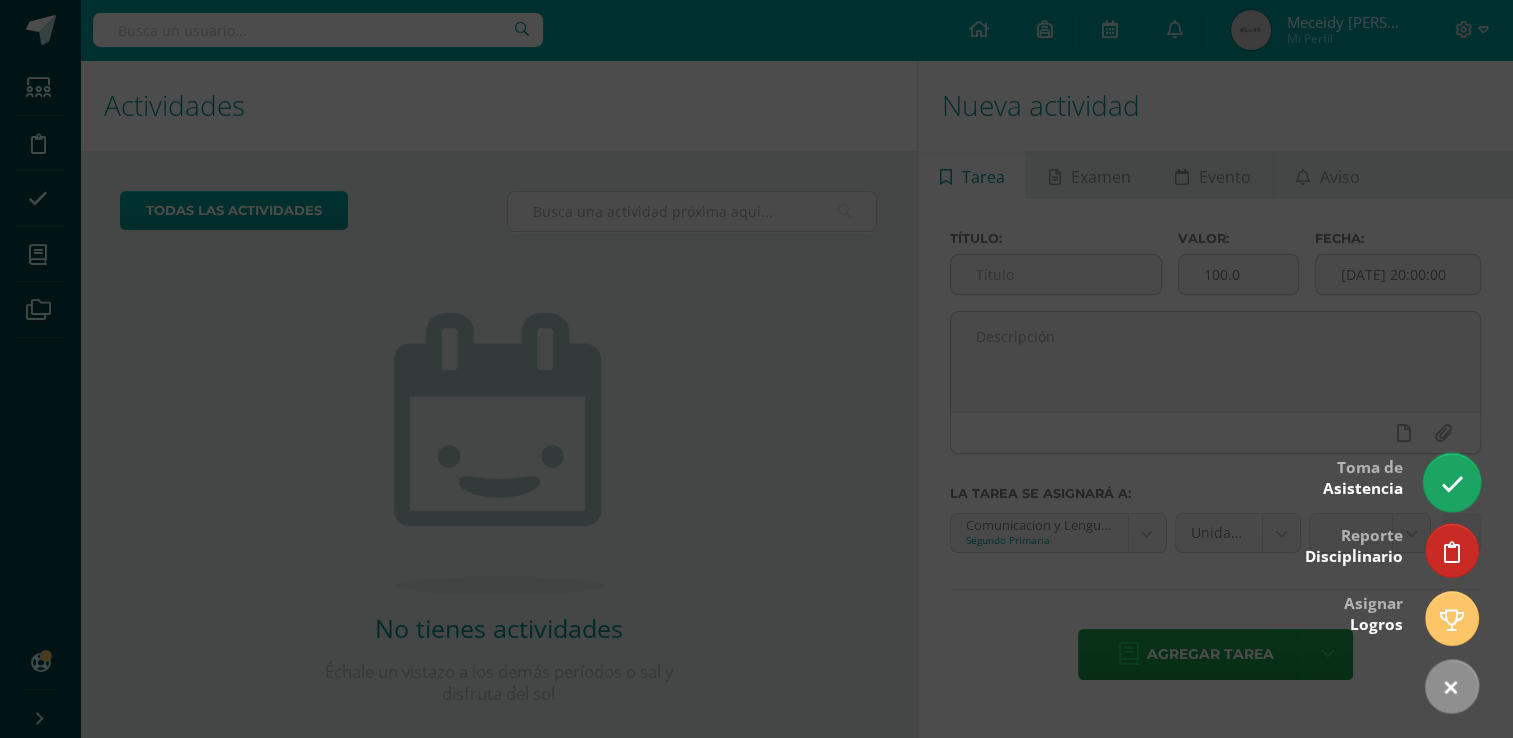 click at bounding box center [1451, 482] 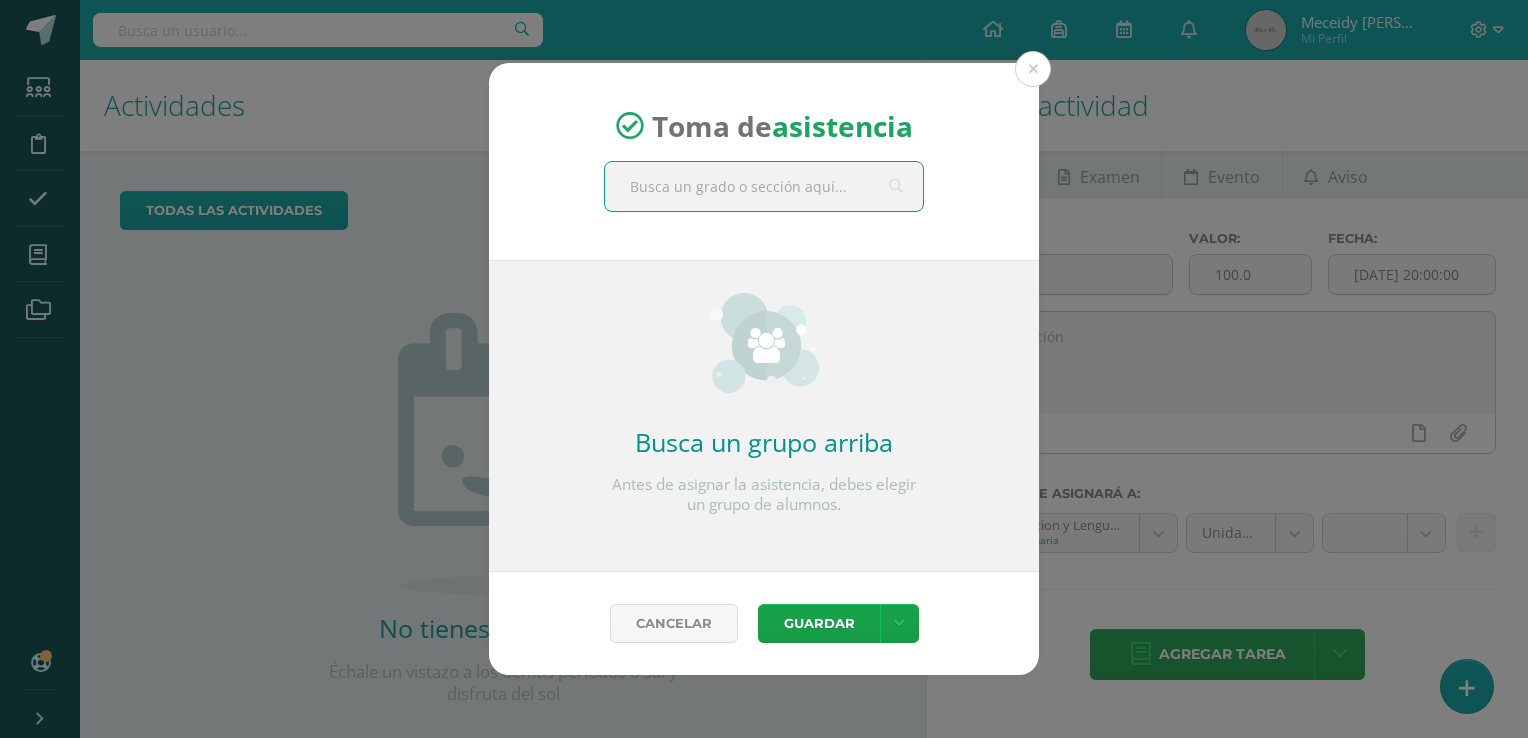 click at bounding box center (764, 186) 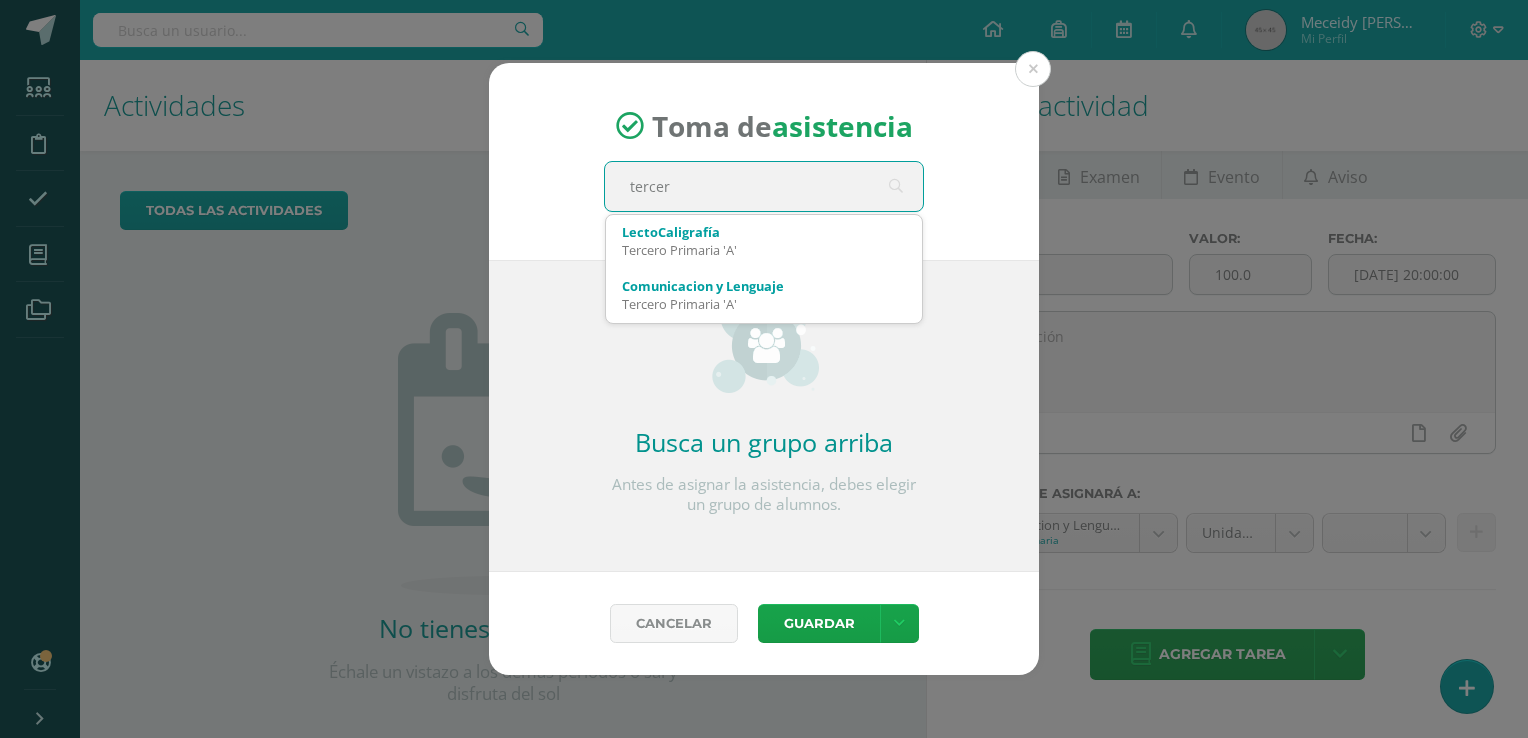 type on "tercero" 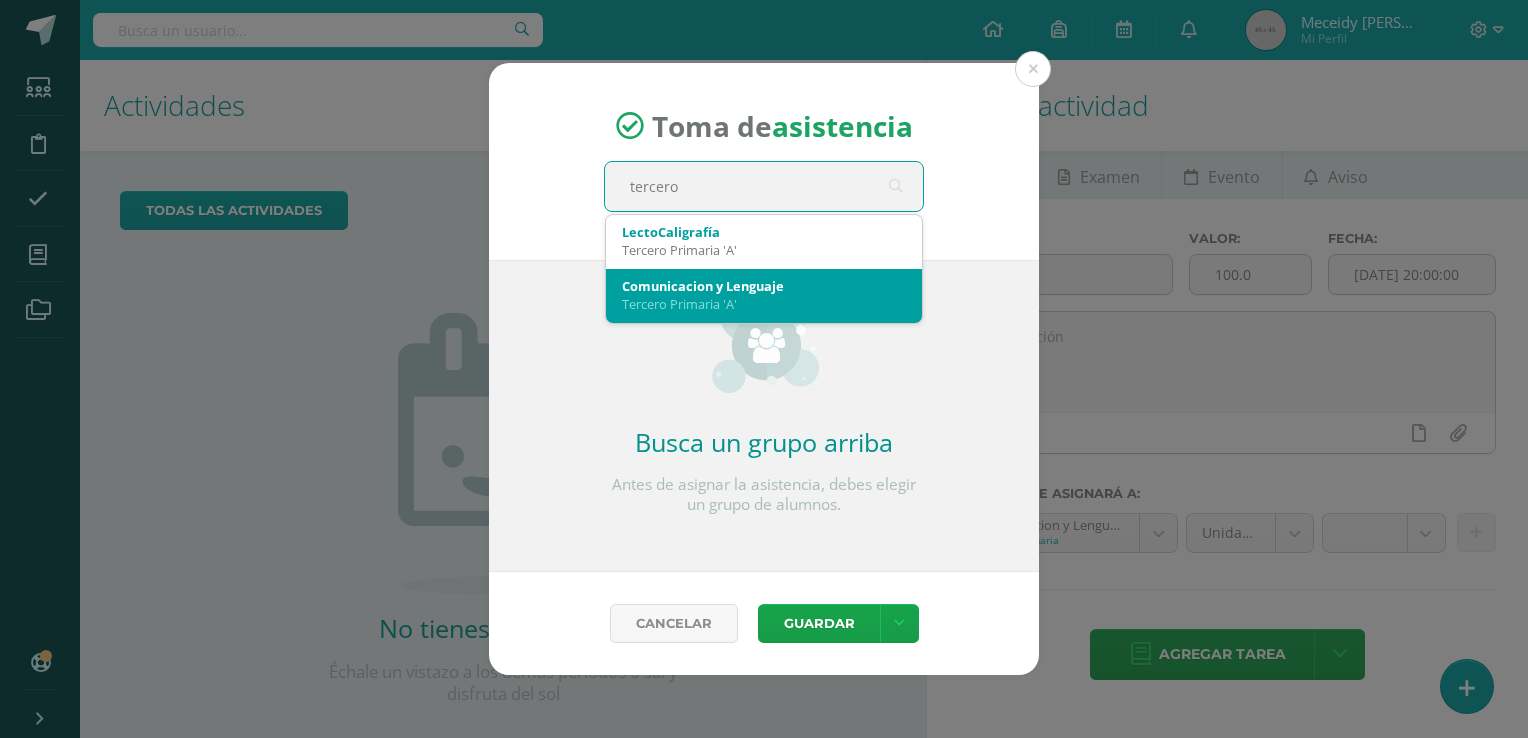 click on "Comunicacion y Lenguaje Tercero Primaria 'A'" at bounding box center [764, 295] 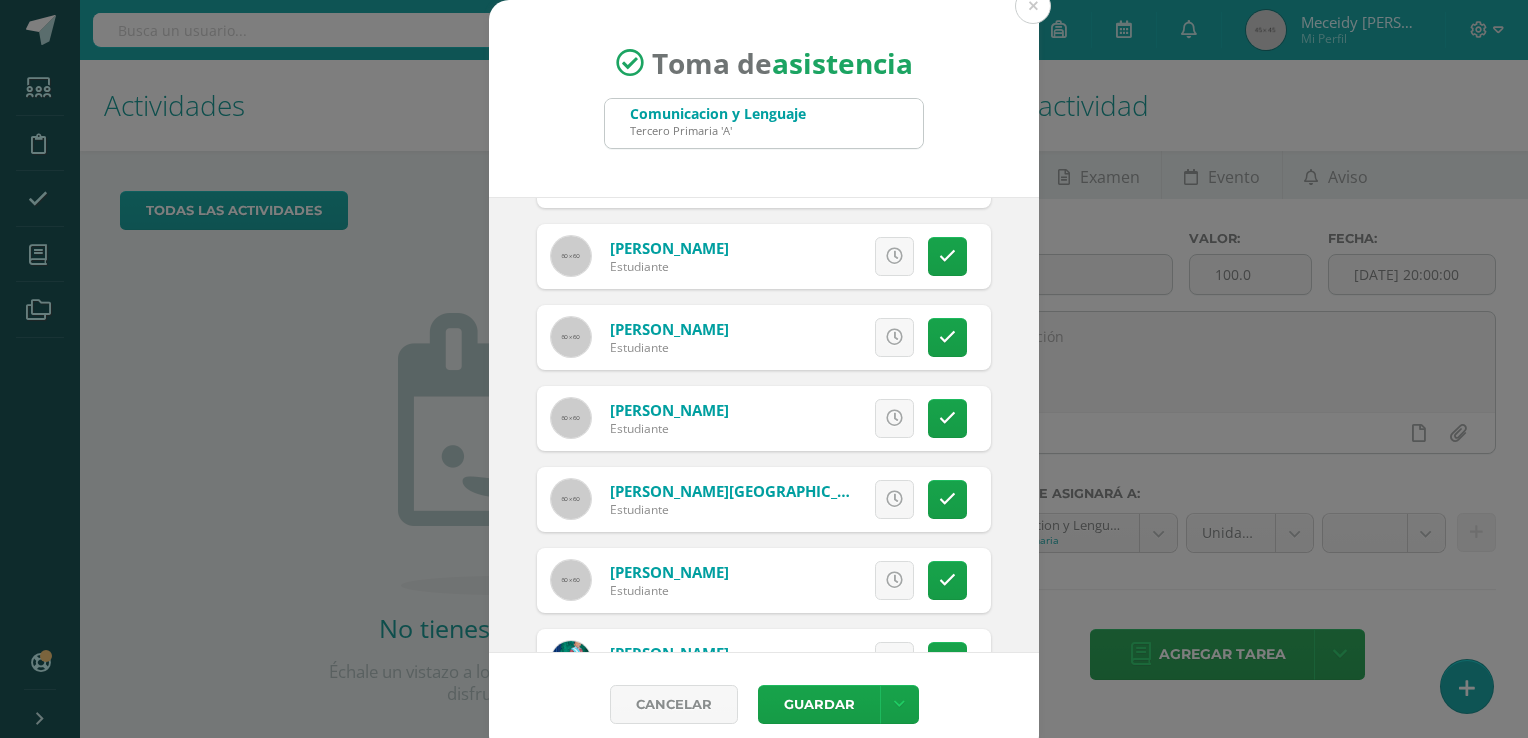 scroll, scrollTop: 298, scrollLeft: 0, axis: vertical 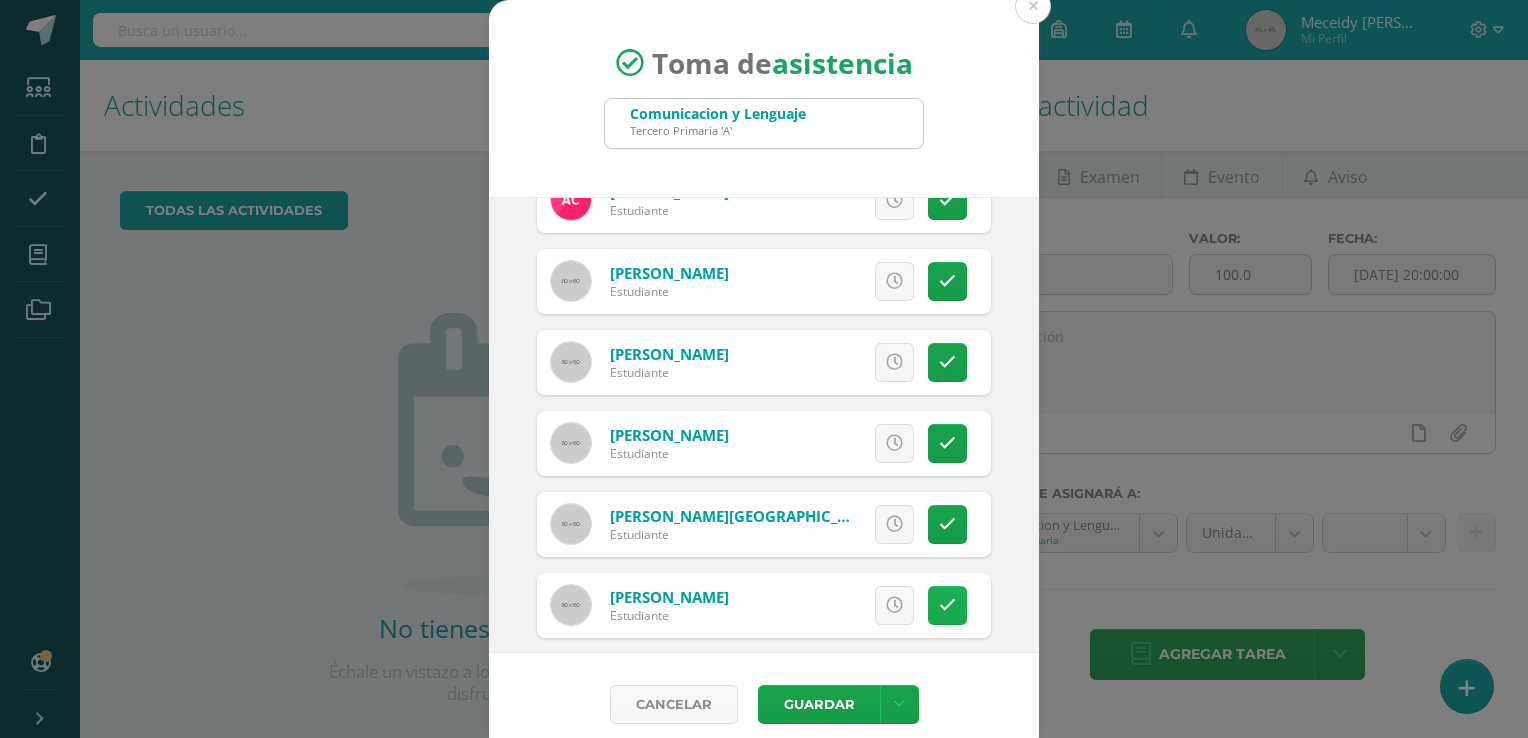 click at bounding box center (947, 605) 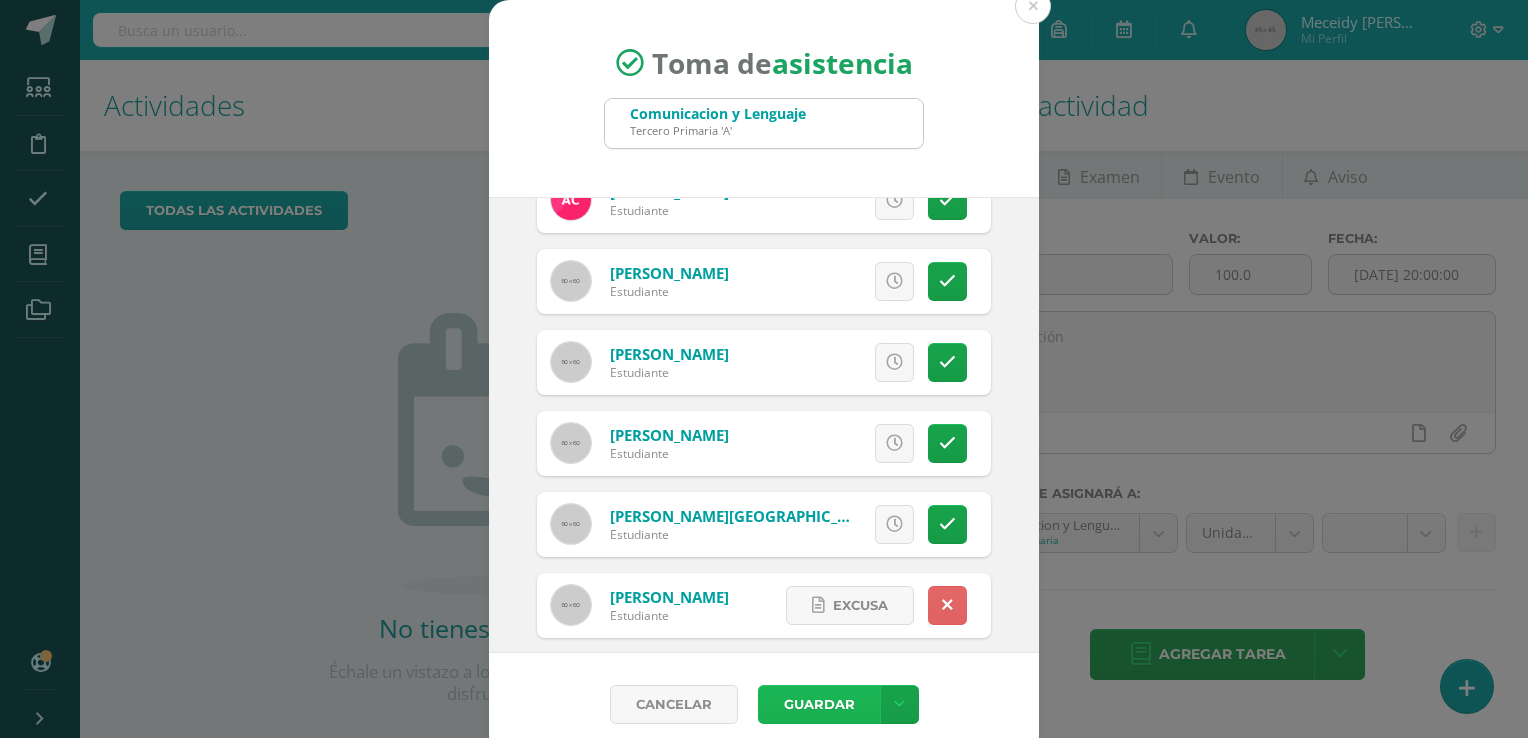 click on "Guardar" at bounding box center [819, 704] 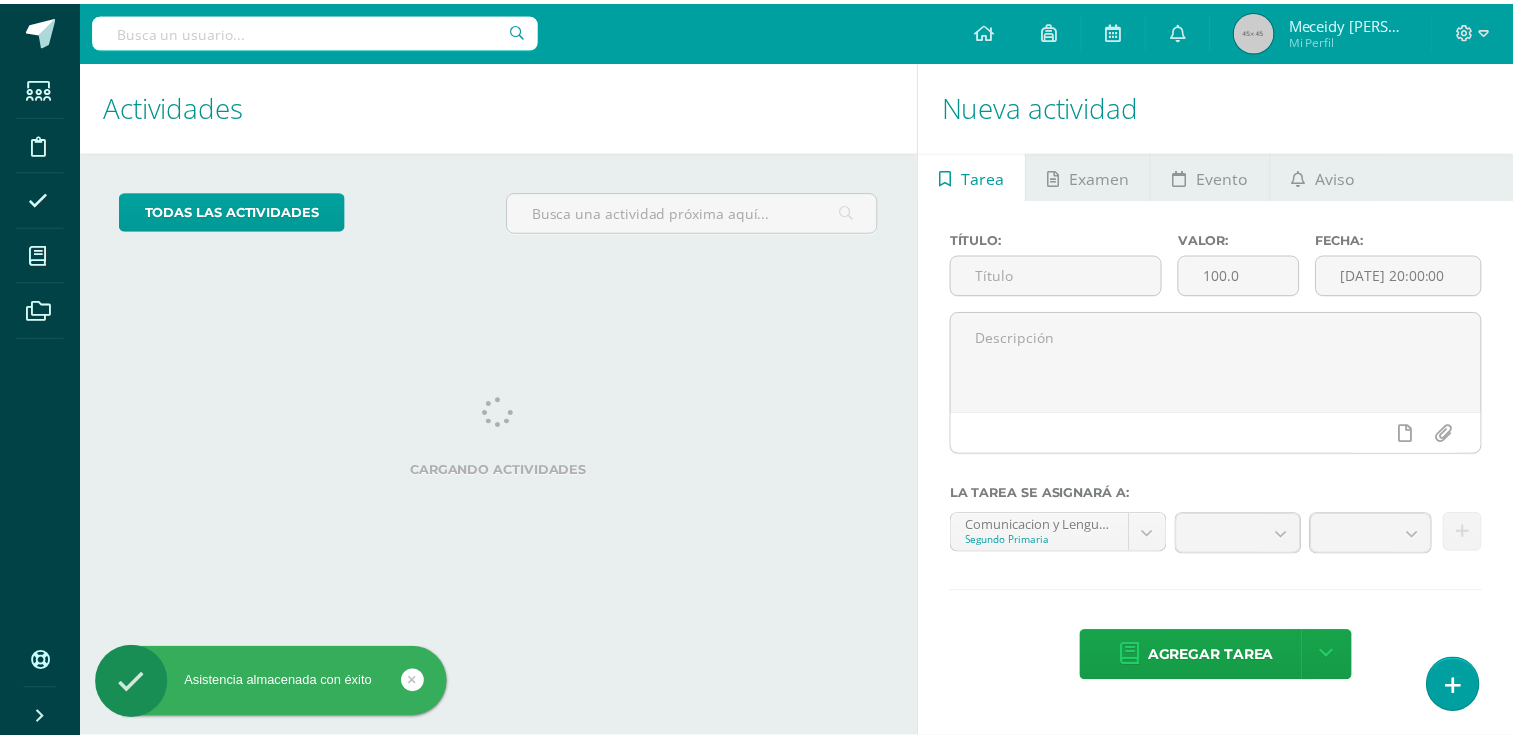 scroll, scrollTop: 0, scrollLeft: 0, axis: both 